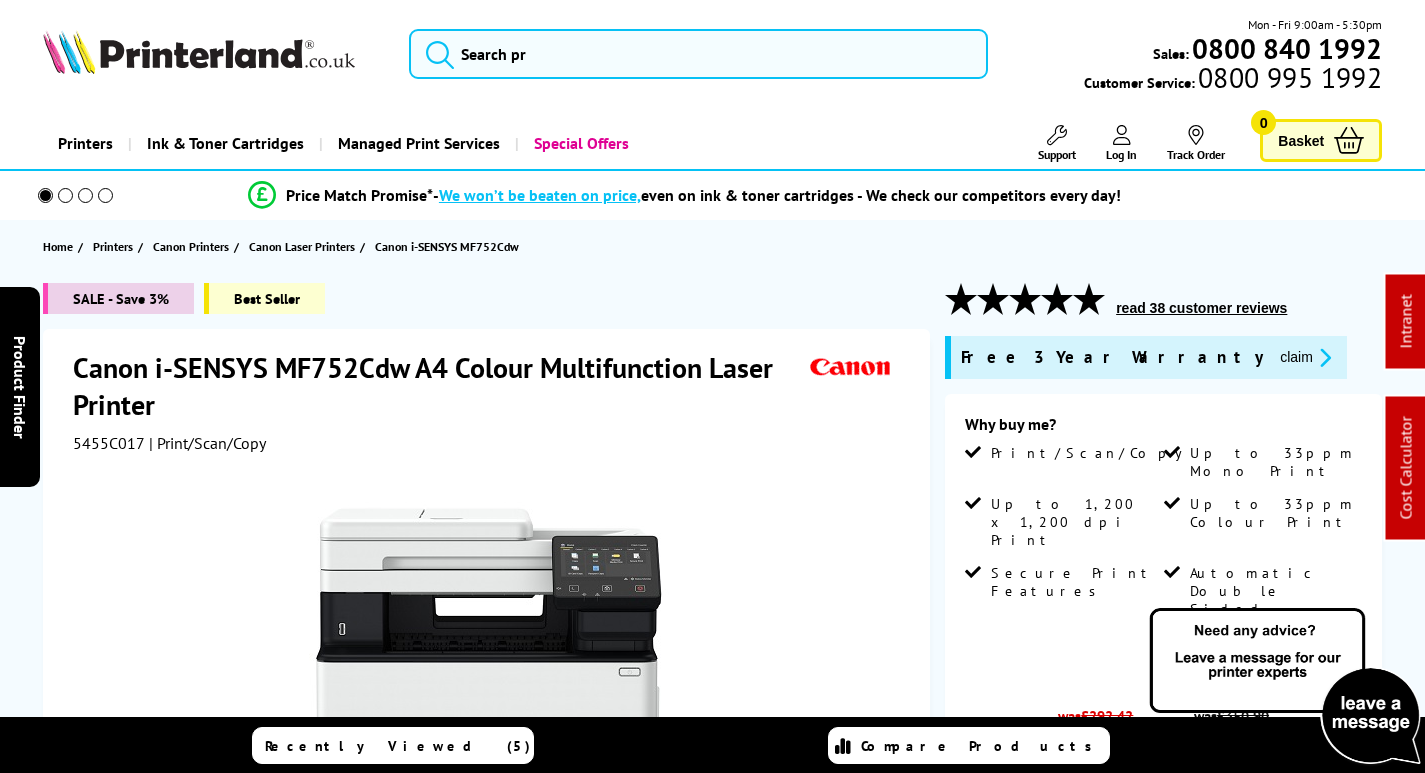 scroll, scrollTop: 0, scrollLeft: 0, axis: both 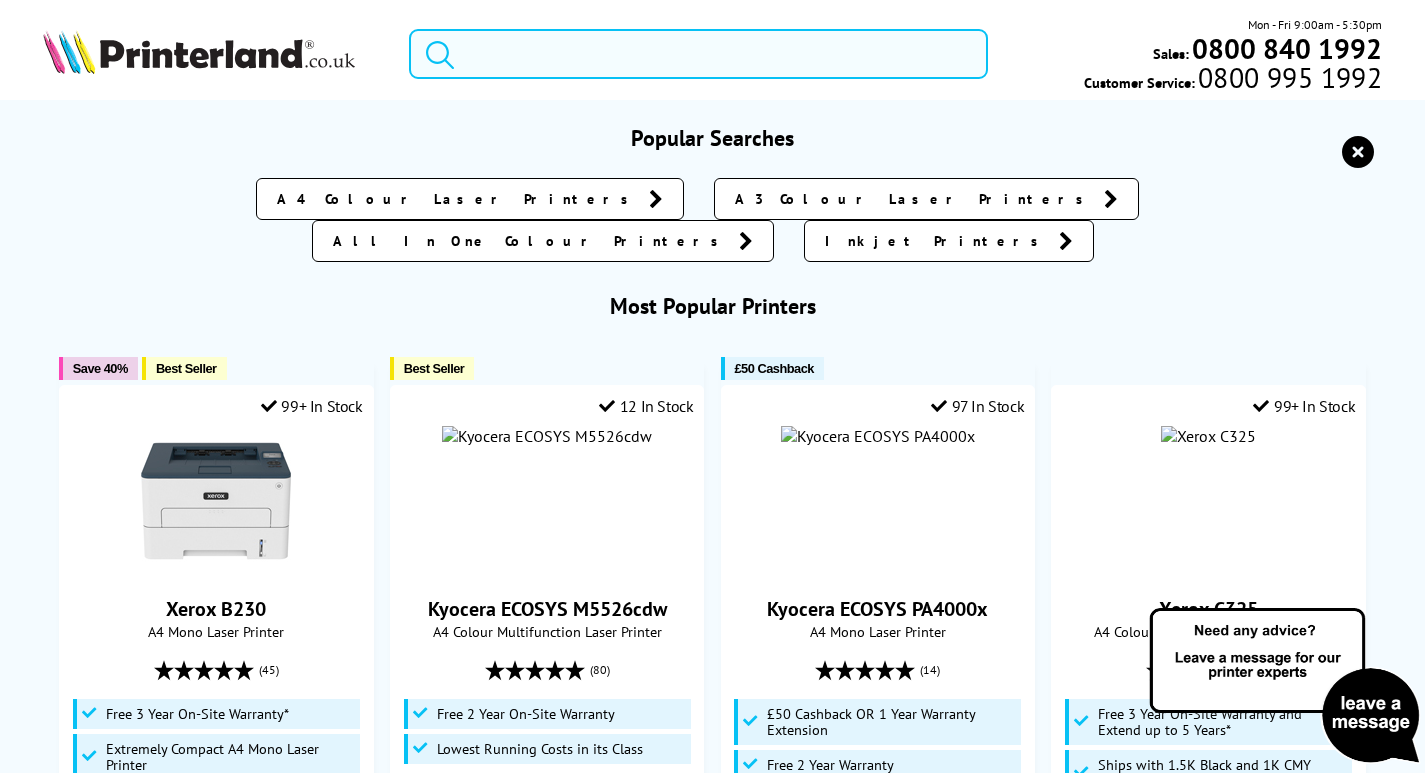 click at bounding box center [698, 54] 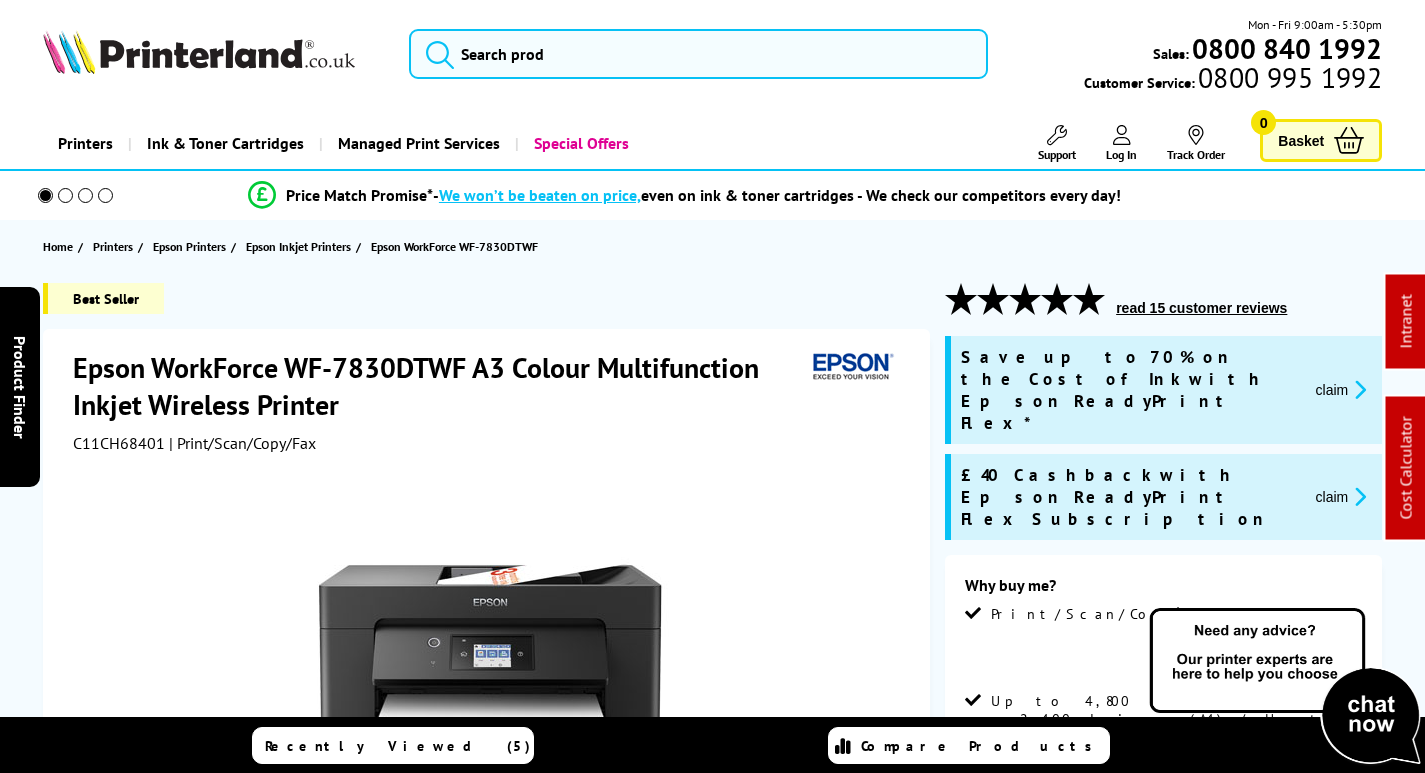 scroll, scrollTop: 0, scrollLeft: 0, axis: both 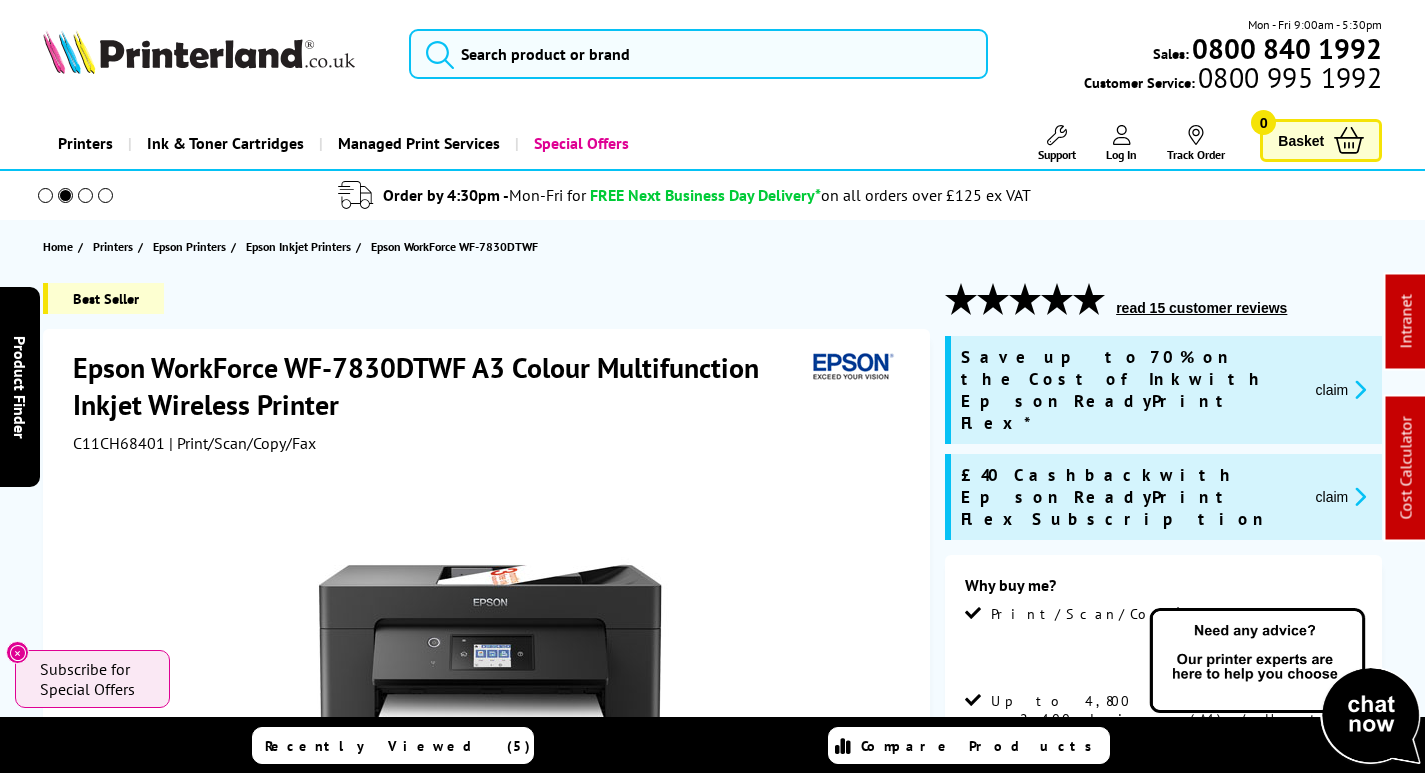 click on "C11CH68401" at bounding box center [119, 443] 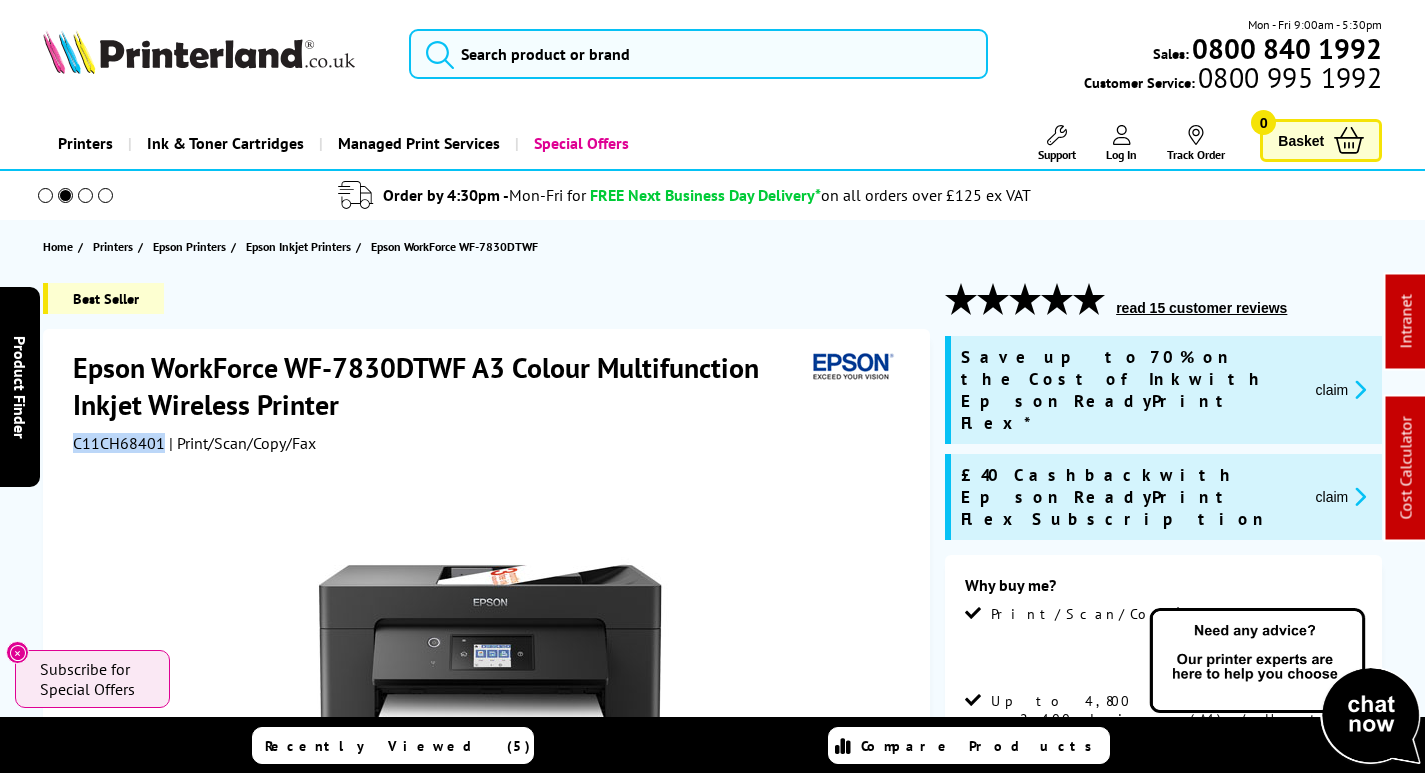 click on "C11CH68401" at bounding box center [119, 443] 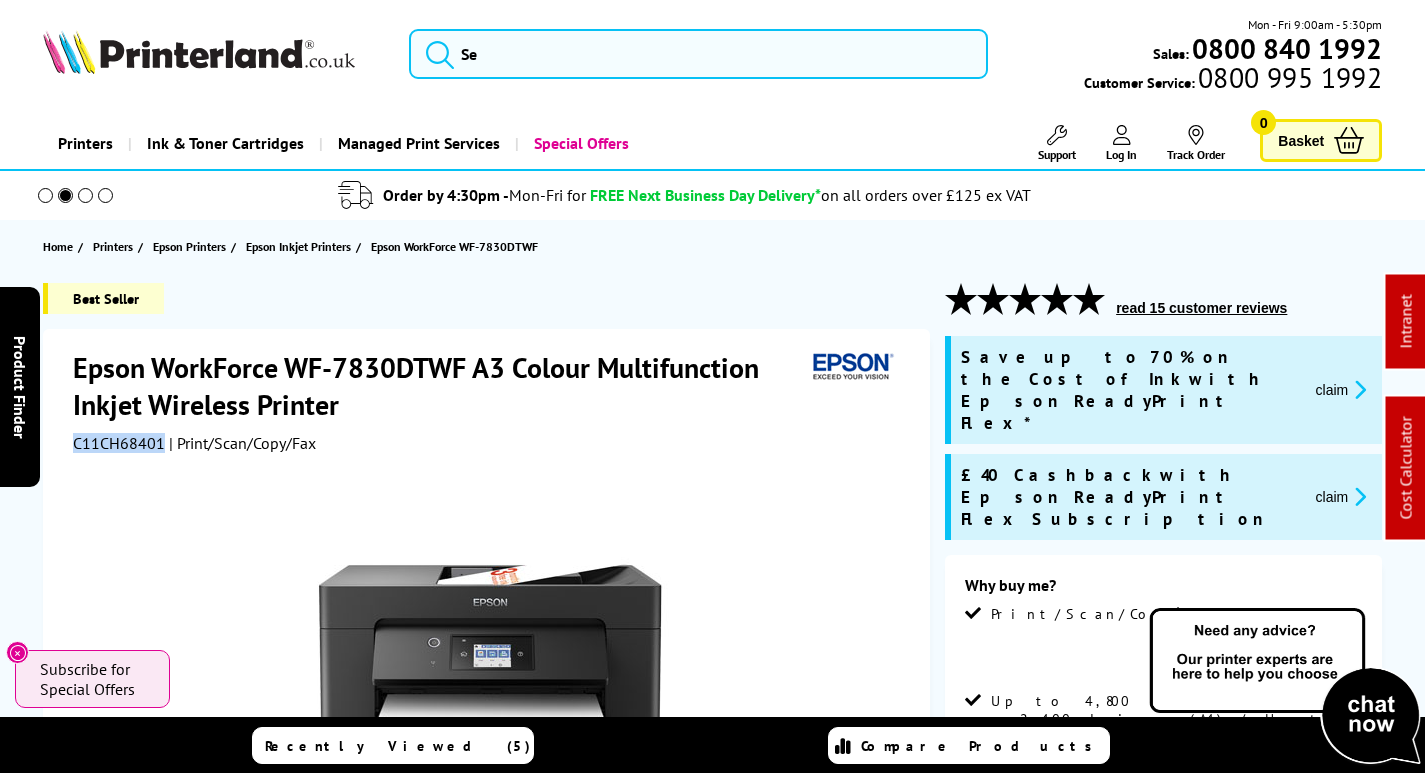 copy on "C11CH68401" 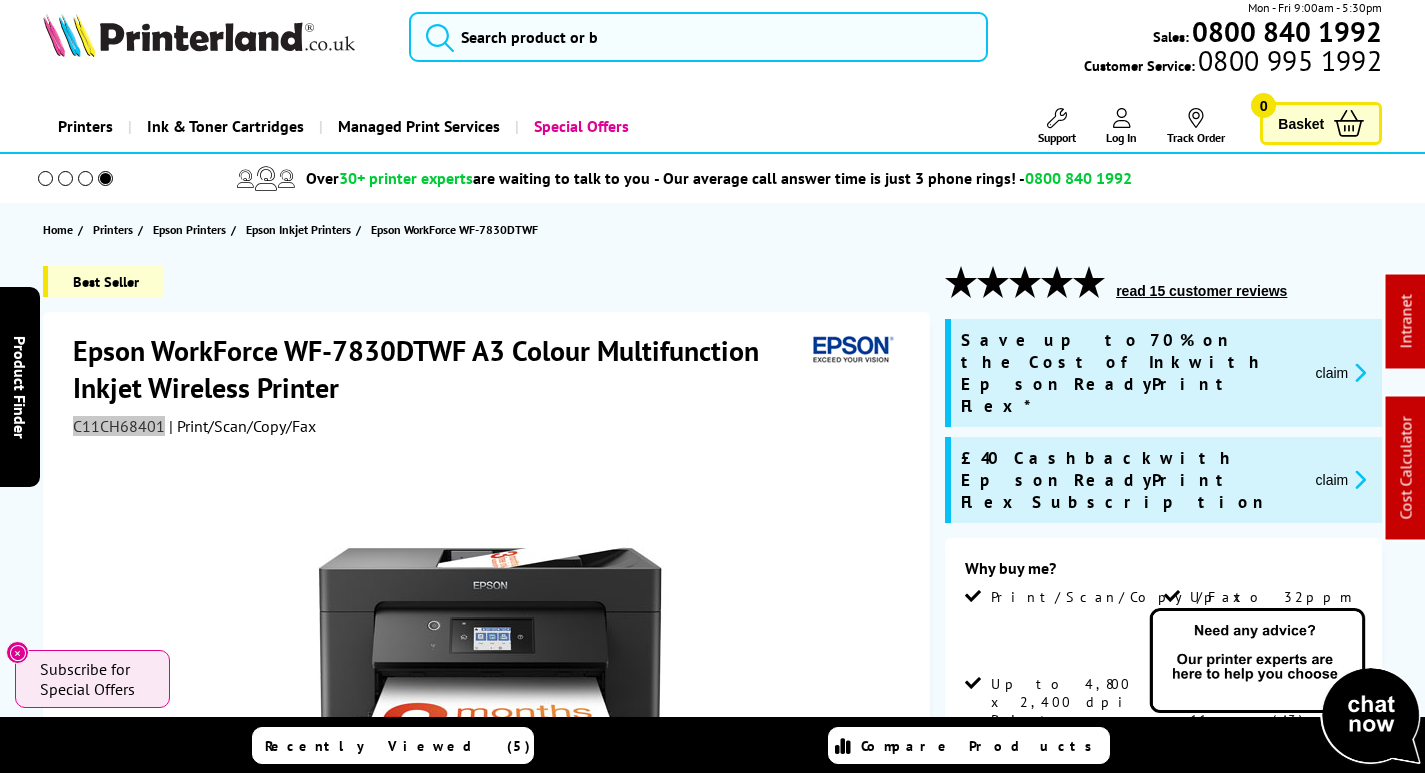 scroll, scrollTop: 0, scrollLeft: 0, axis: both 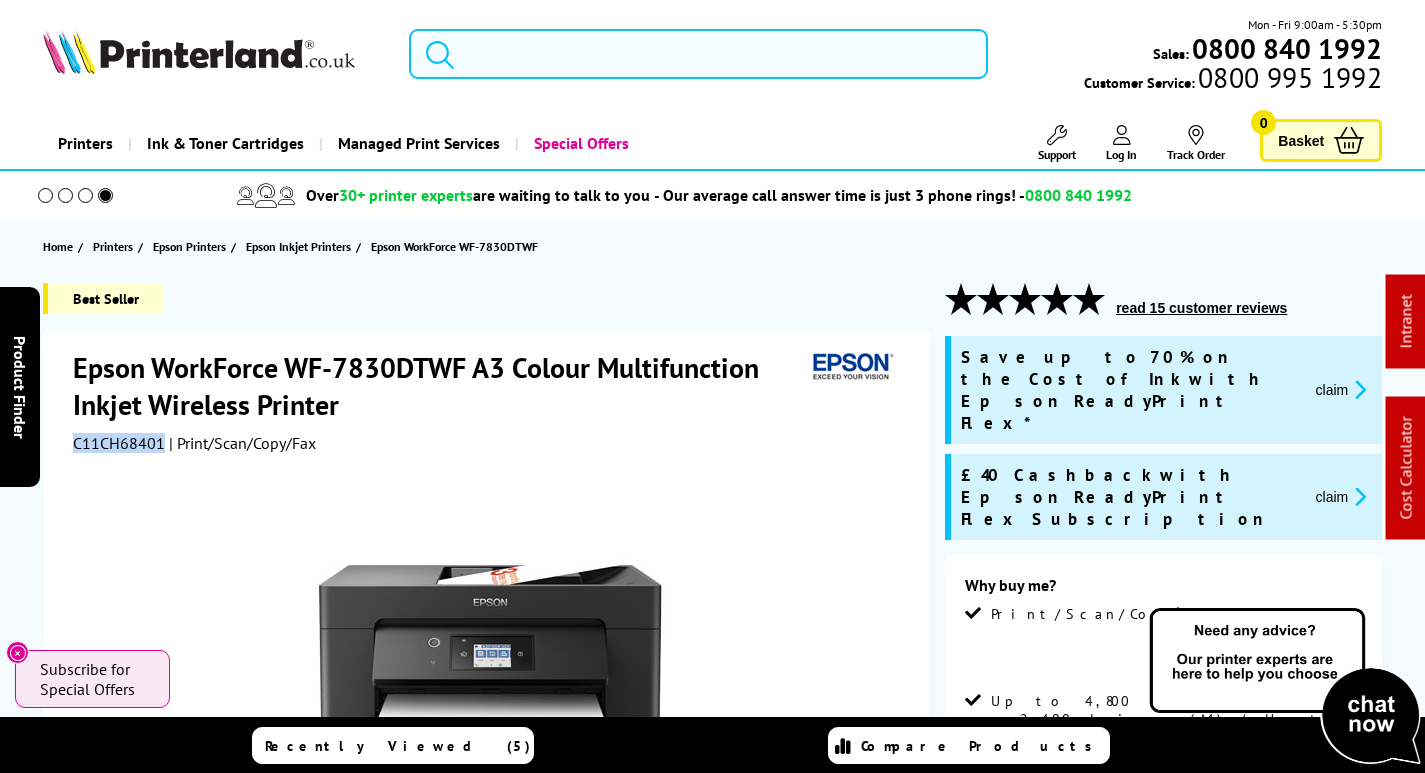 click at bounding box center (698, 54) 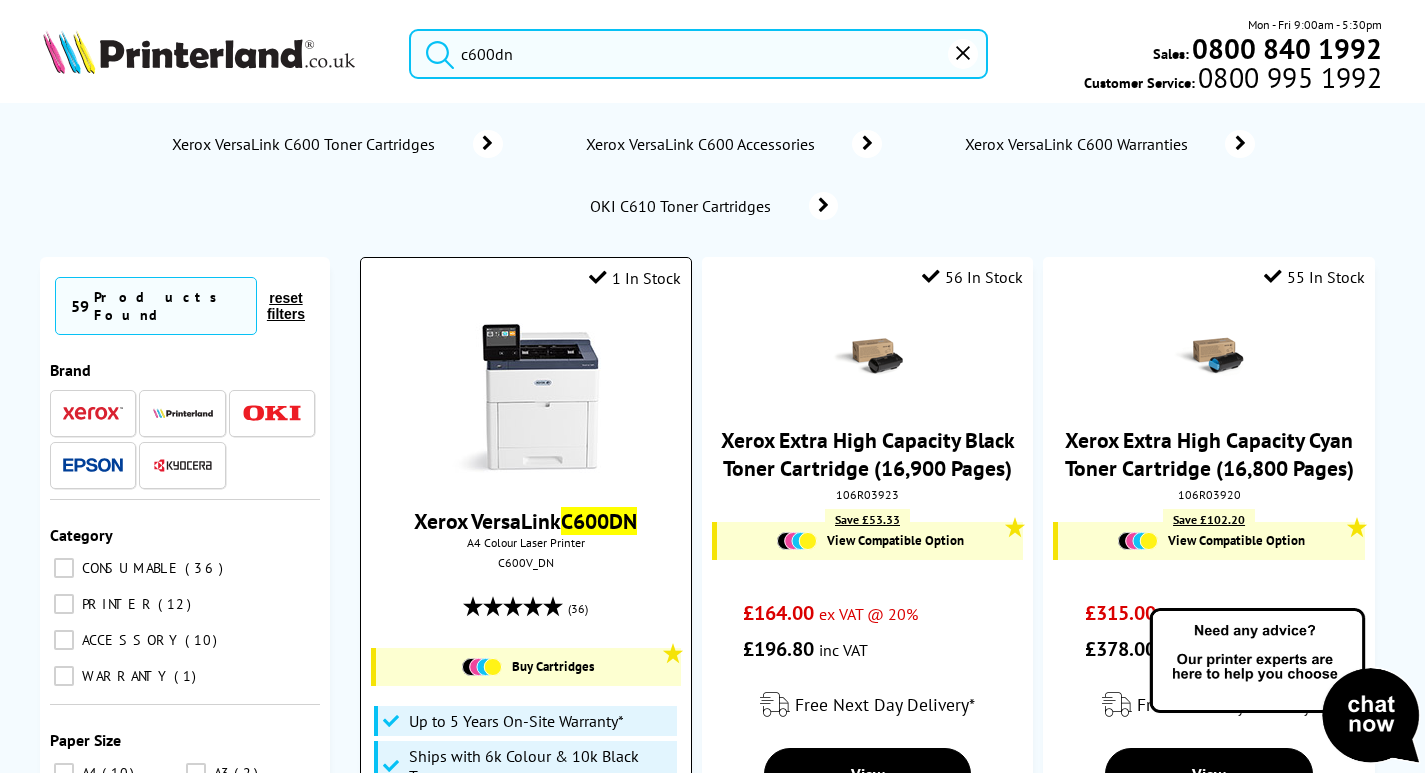 type on "c600dn" 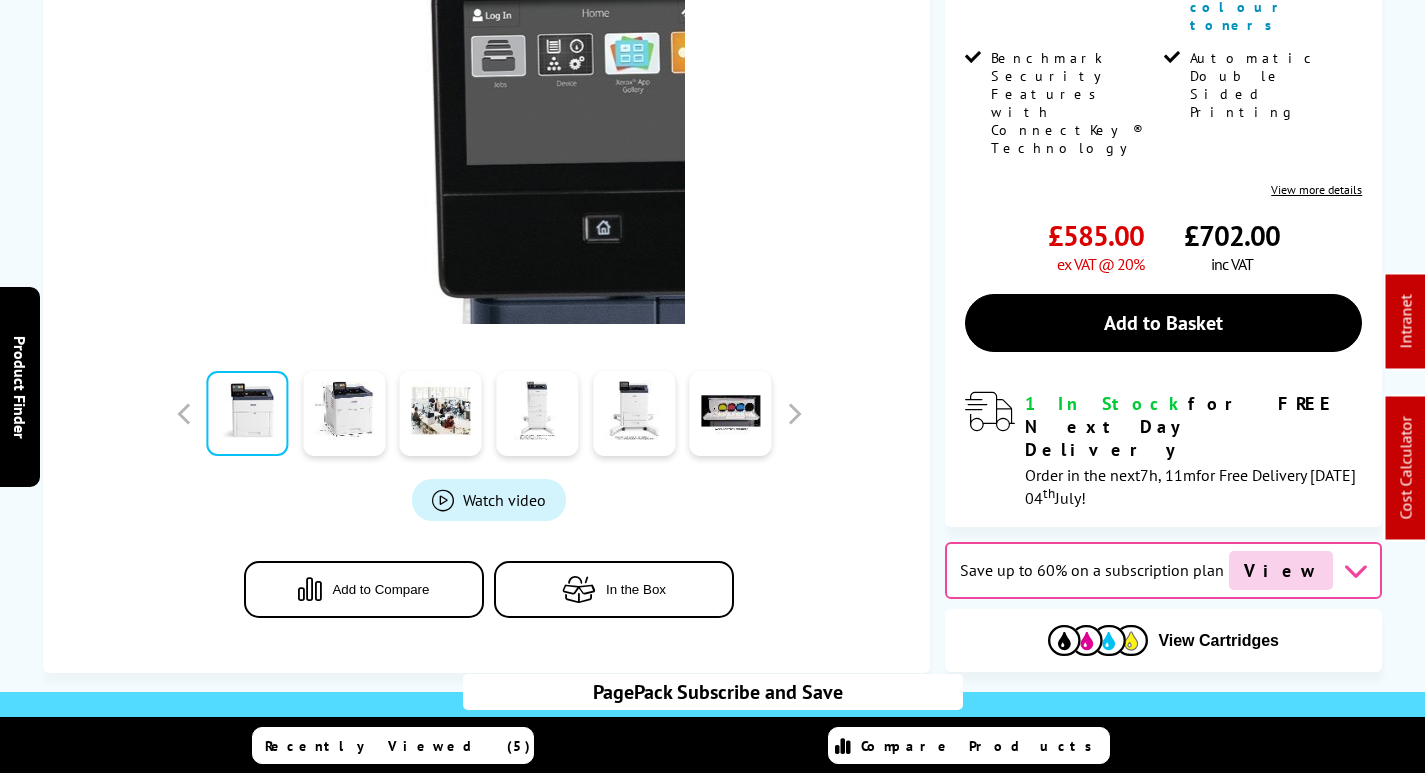 scroll, scrollTop: 700, scrollLeft: 0, axis: vertical 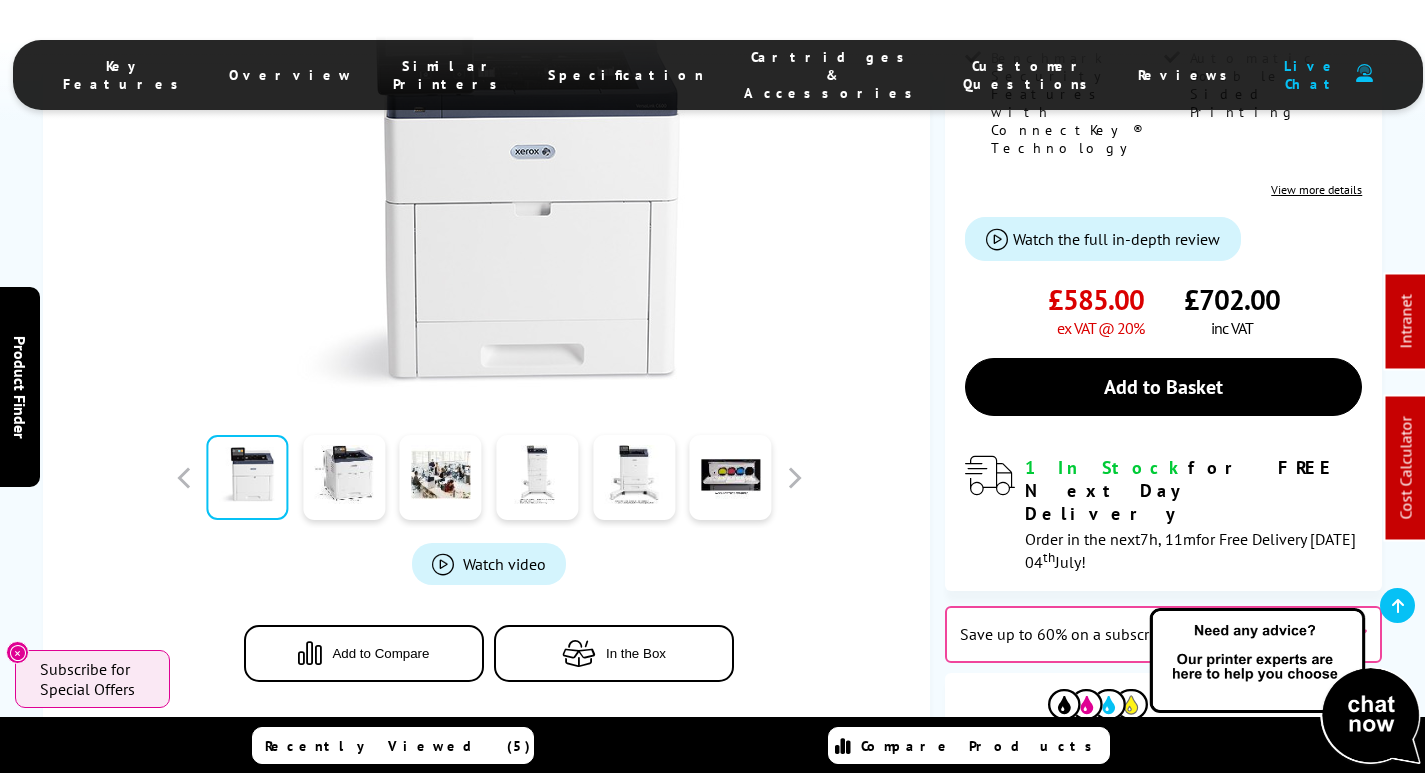 click on "Cartridges & Accessories" at bounding box center (833, 75) 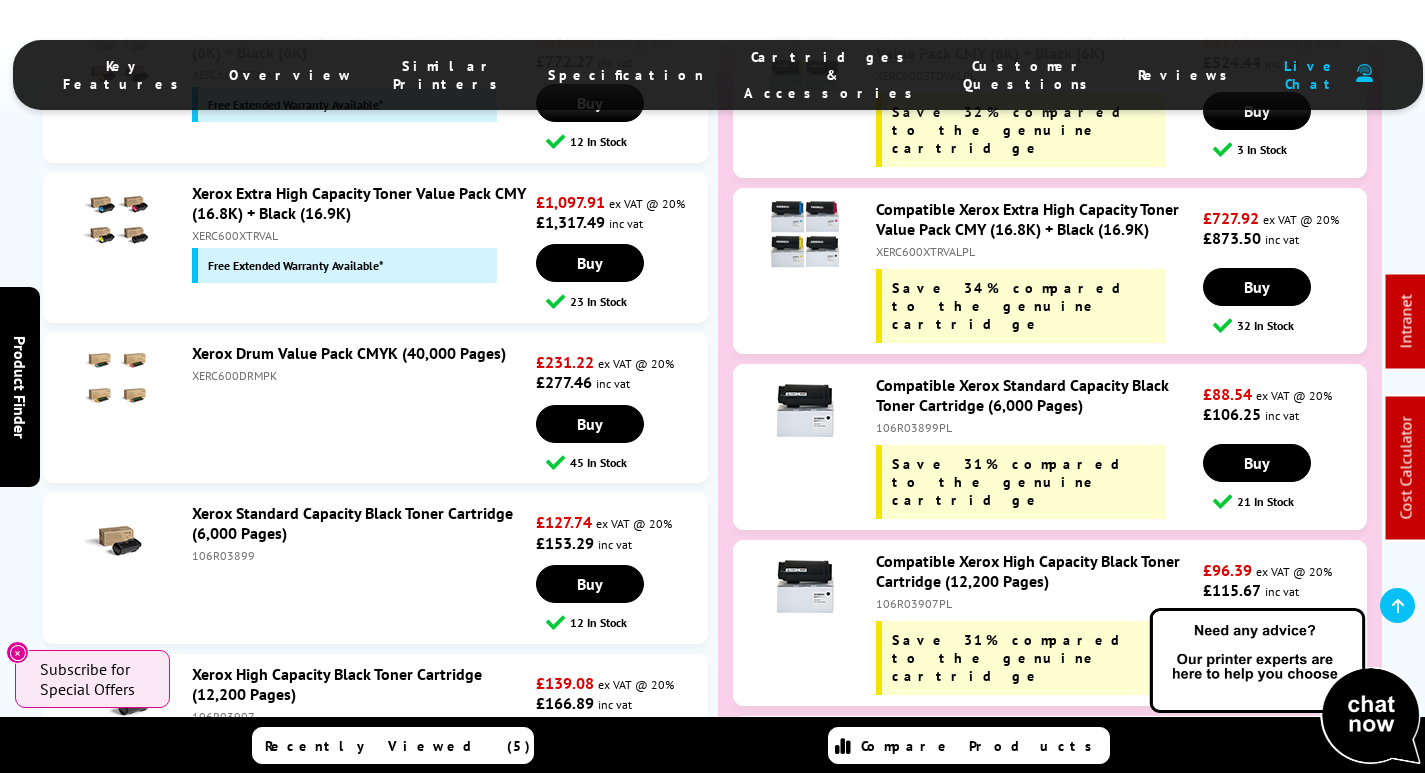 scroll, scrollTop: 7499, scrollLeft: 0, axis: vertical 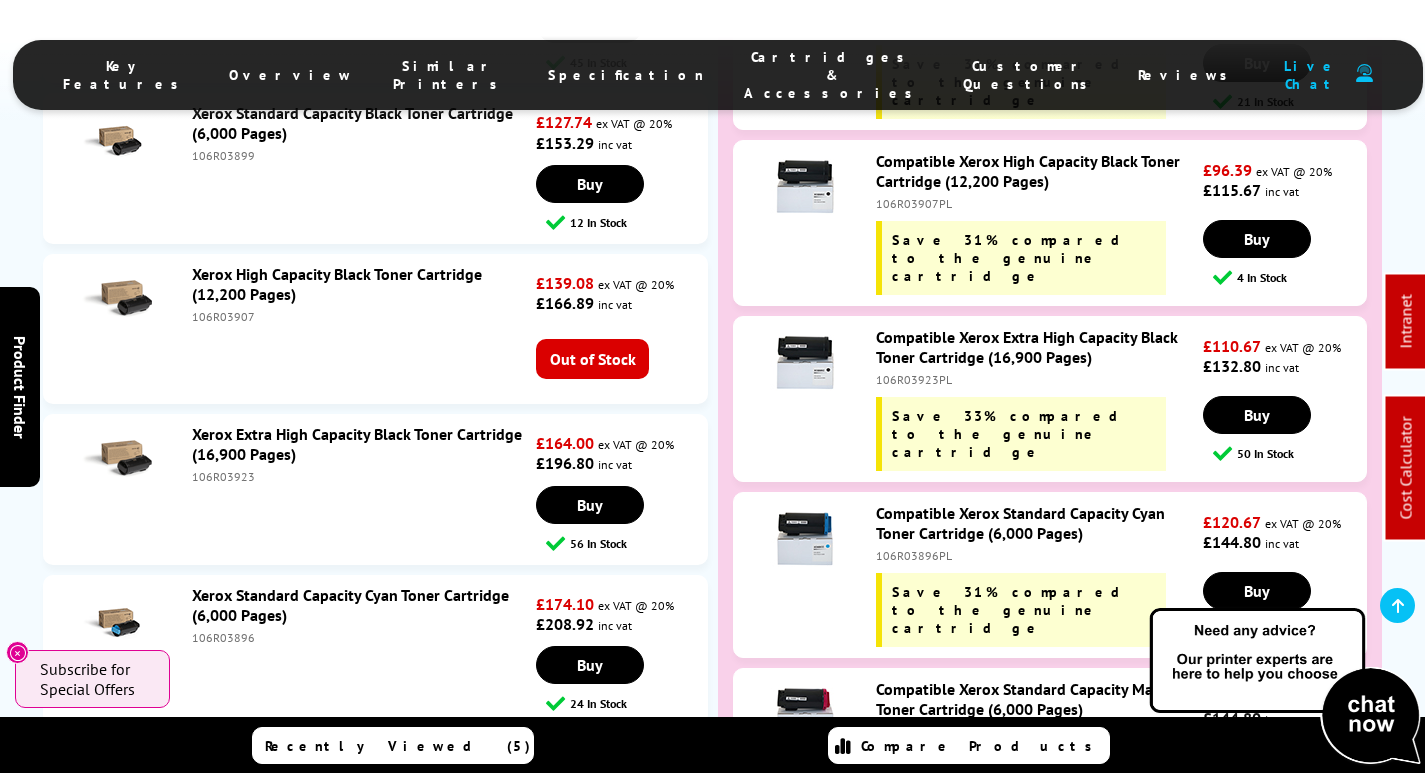 click on "106R03898" at bounding box center [362, 957] 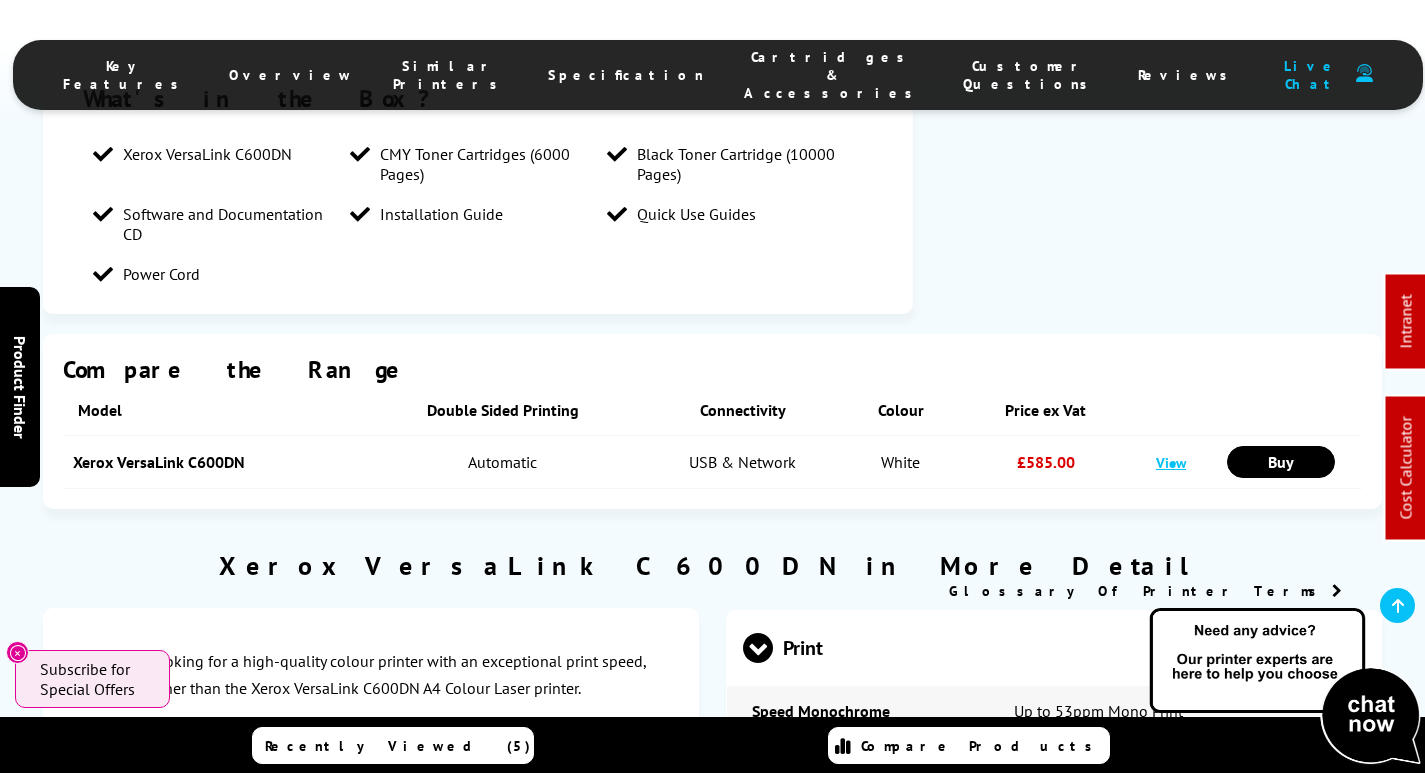 scroll, scrollTop: 3099, scrollLeft: 0, axis: vertical 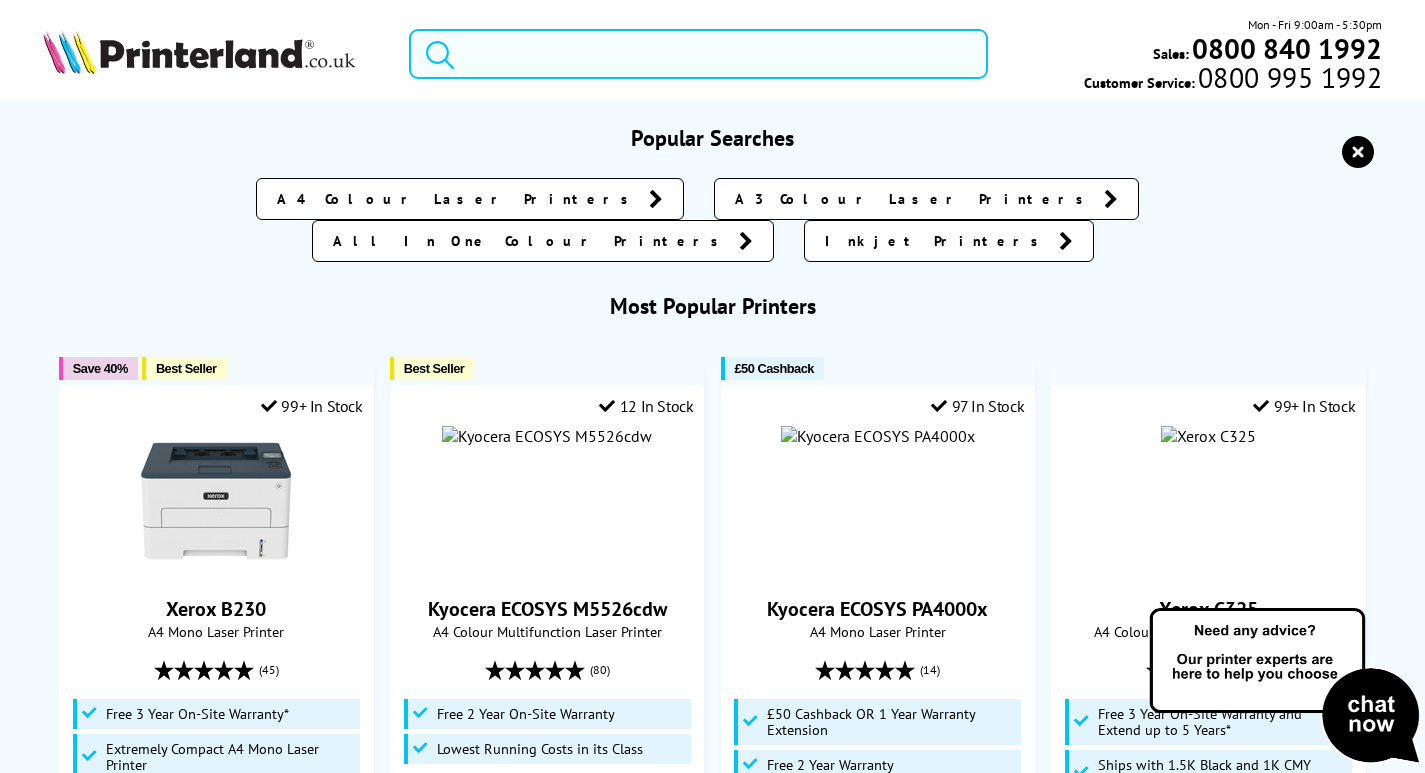 click at bounding box center (698, 54) 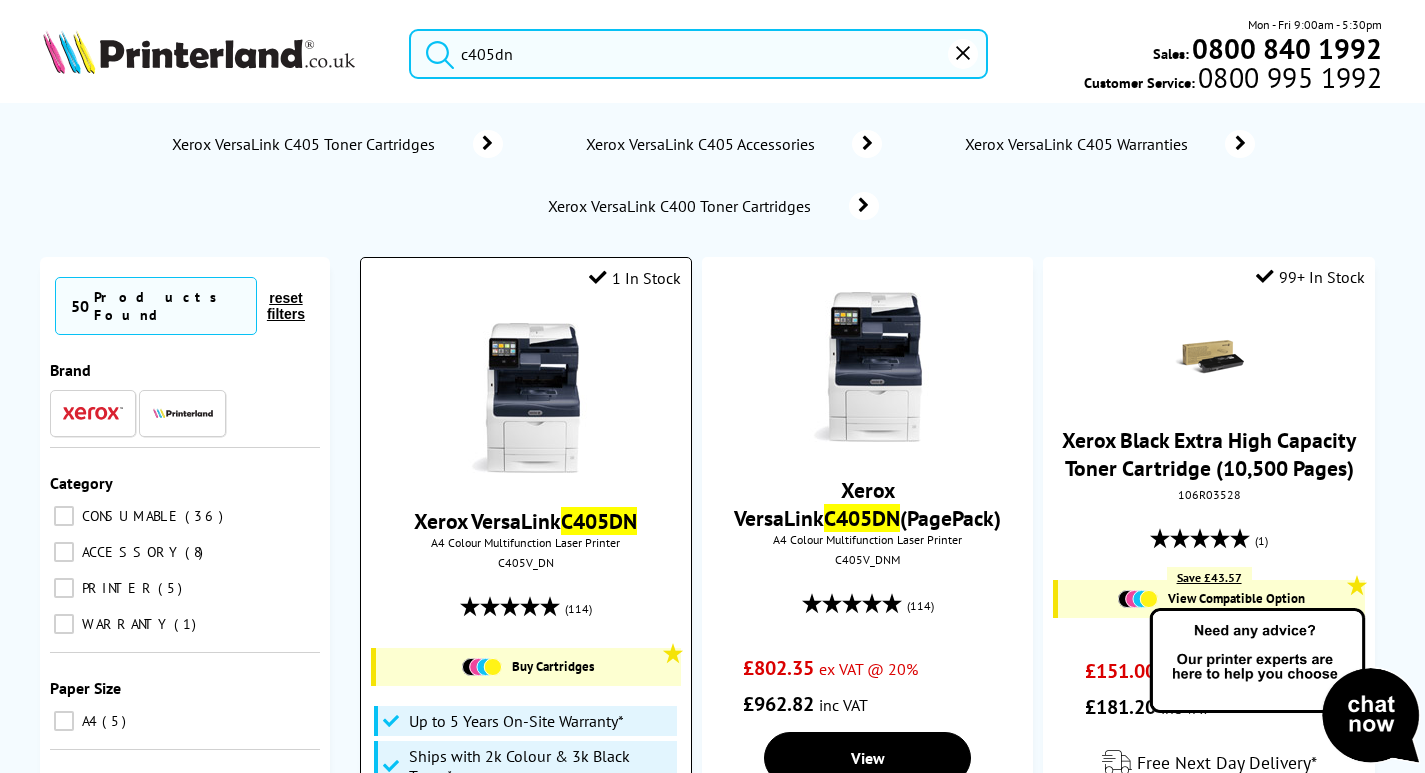 type on "c405dn" 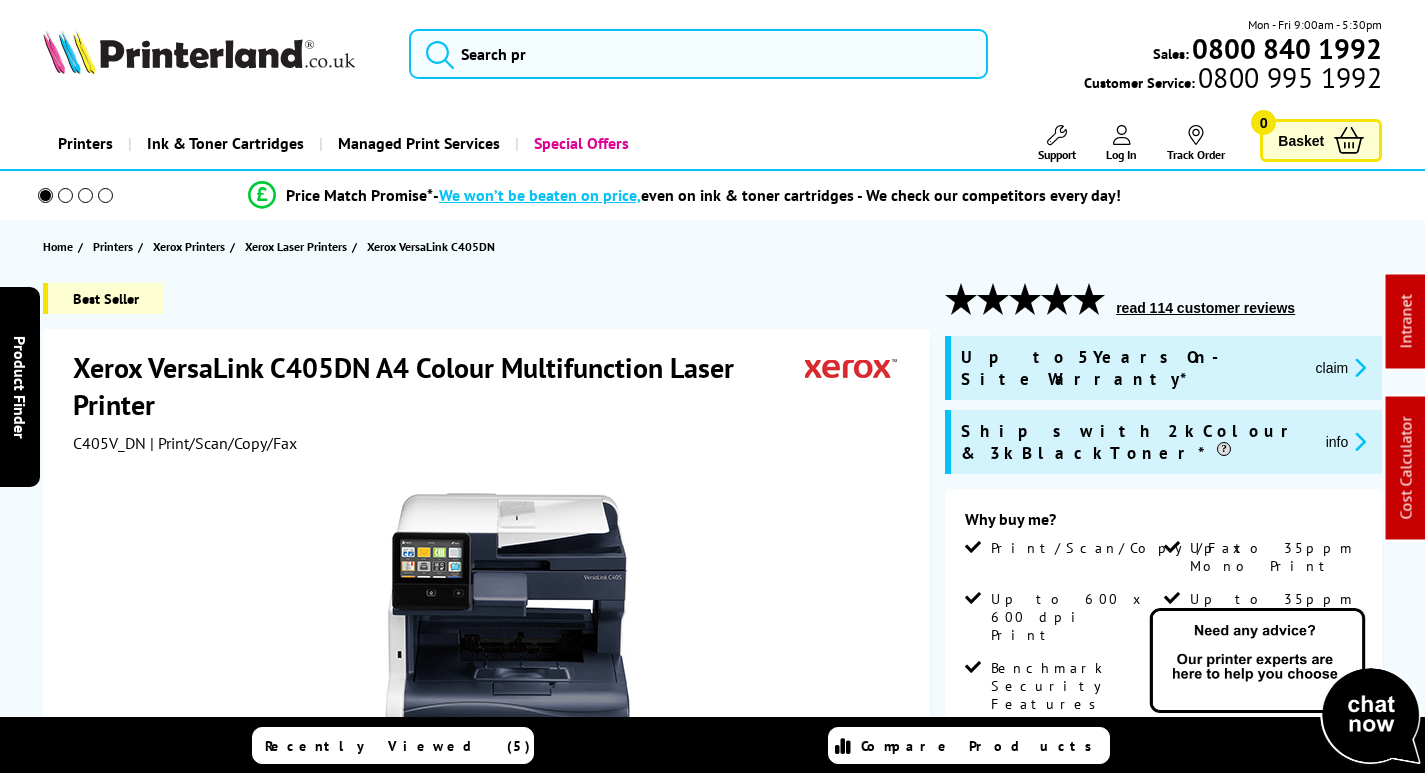 scroll, scrollTop: 0, scrollLeft: 0, axis: both 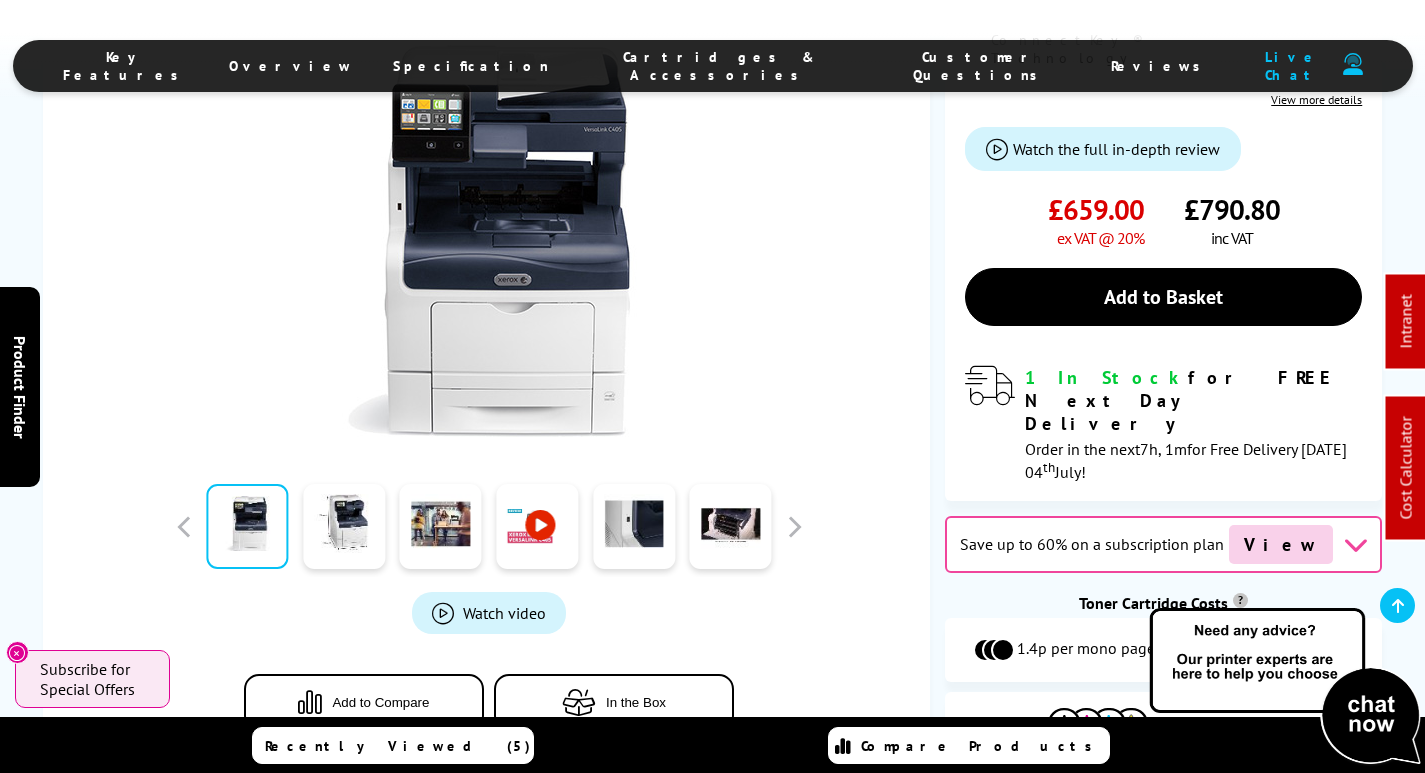 click on "Cartridges & Accessories" at bounding box center [720, 66] 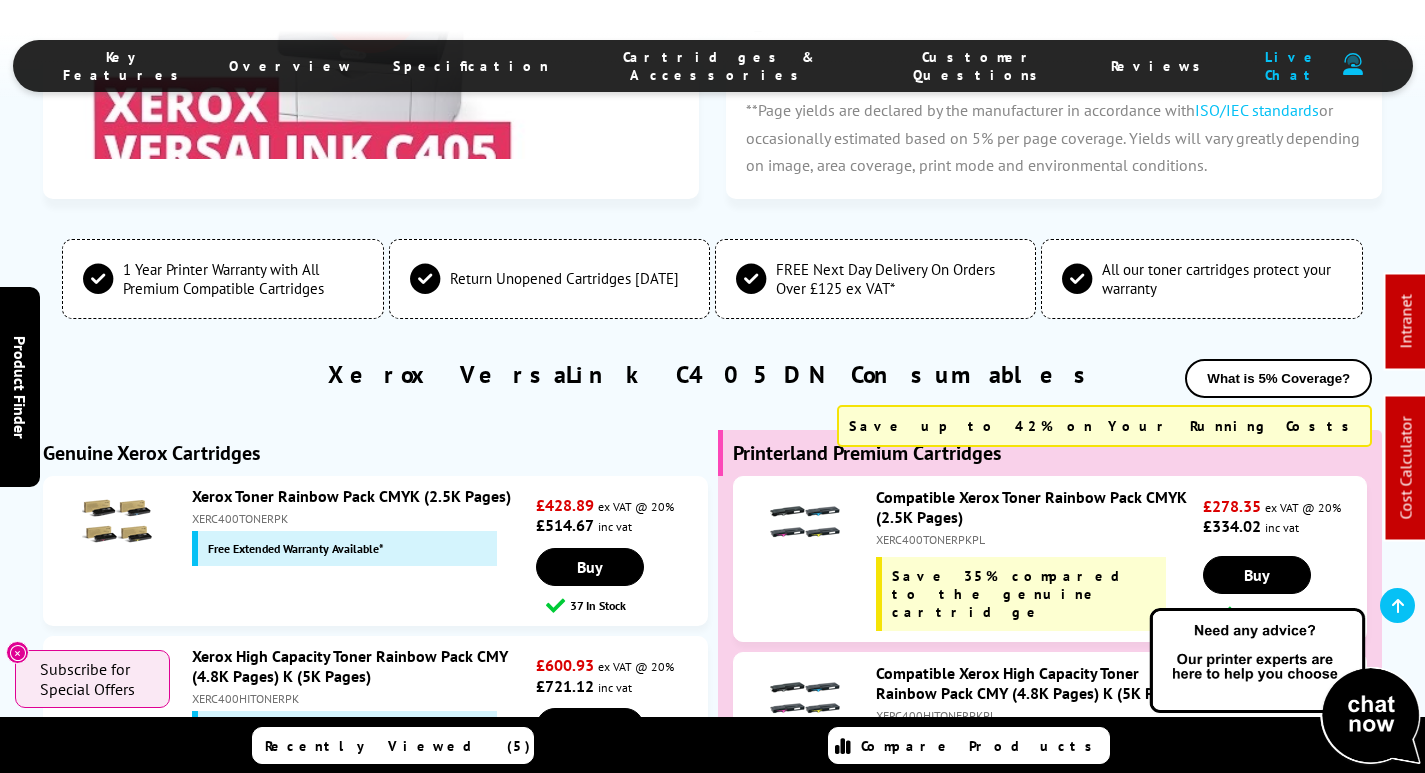 scroll, scrollTop: 5837, scrollLeft: 0, axis: vertical 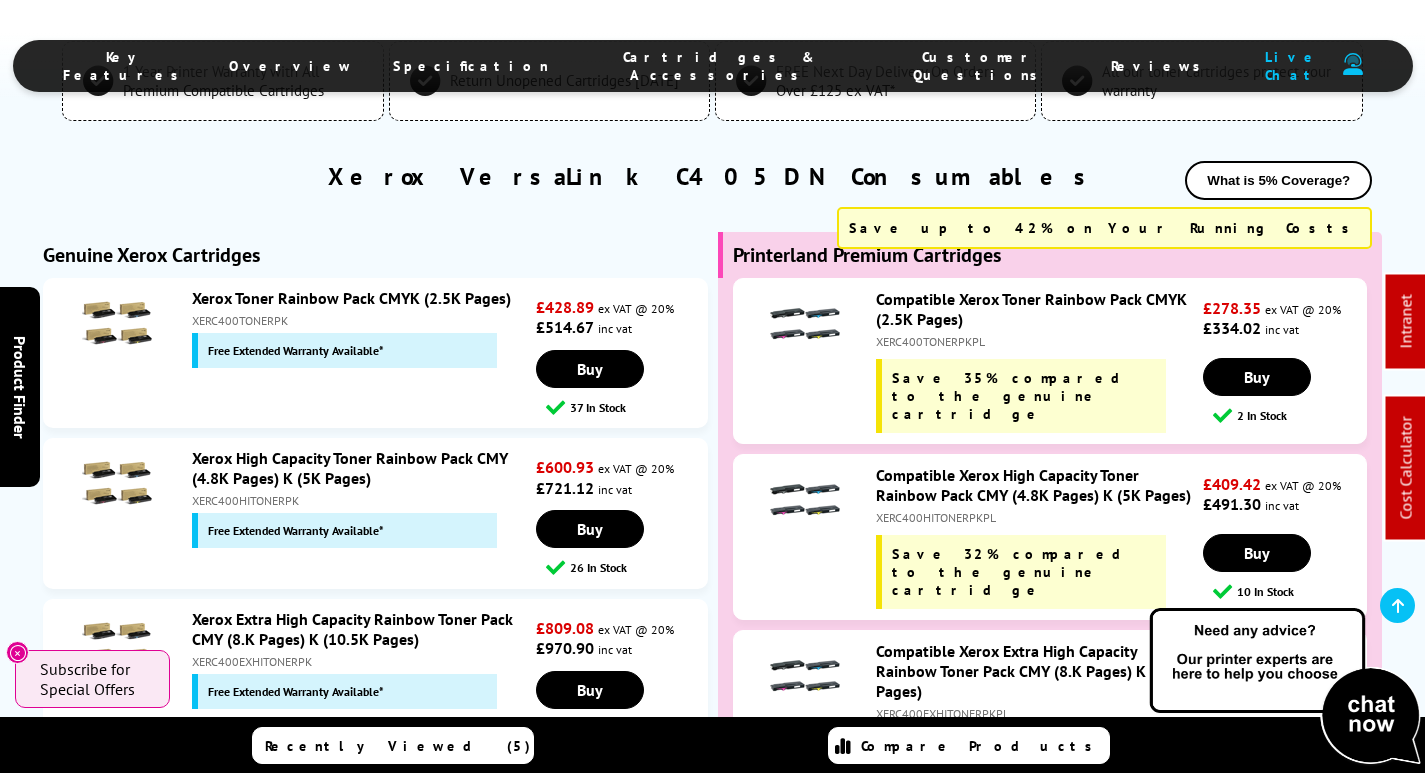 click on "XERC400EXHITONERPKPL" at bounding box center [1037, 713] 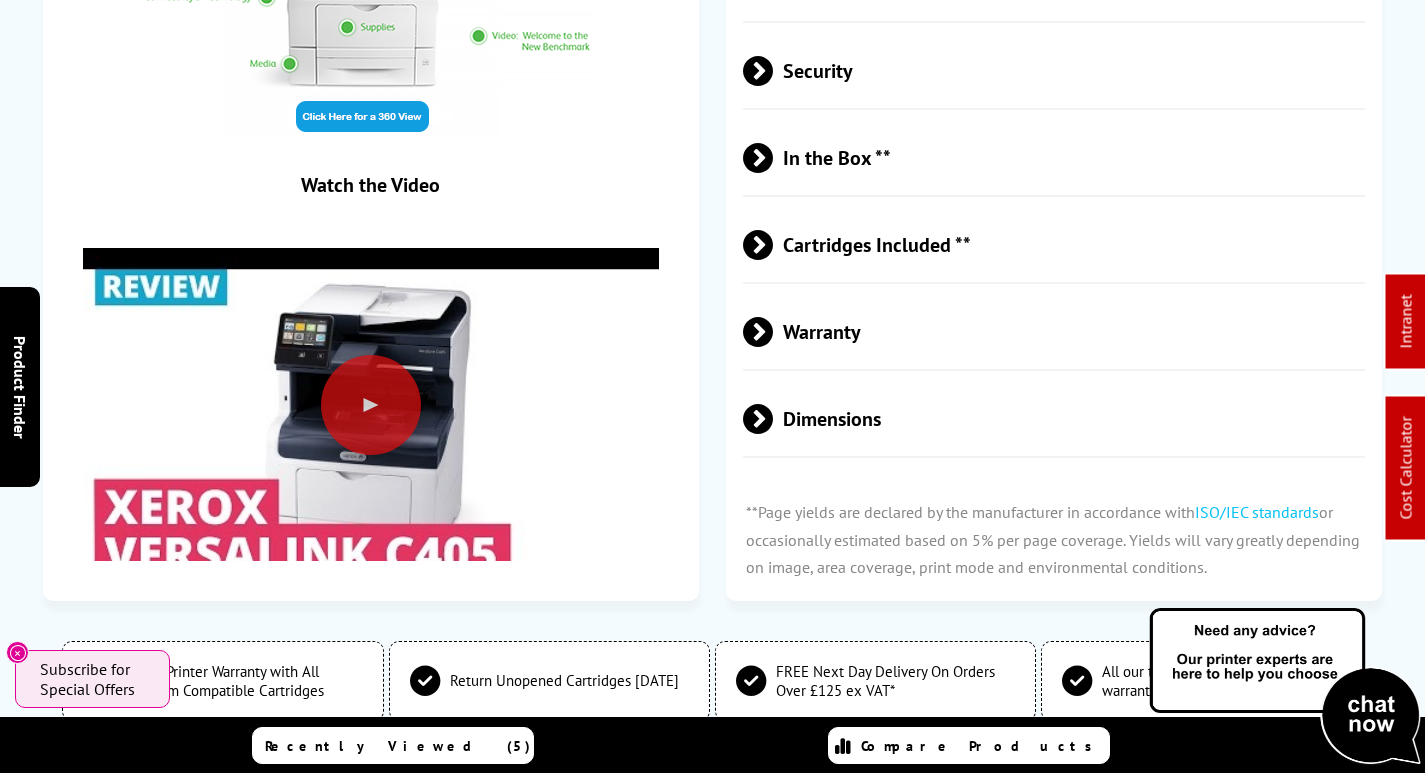 scroll, scrollTop: 0, scrollLeft: 0, axis: both 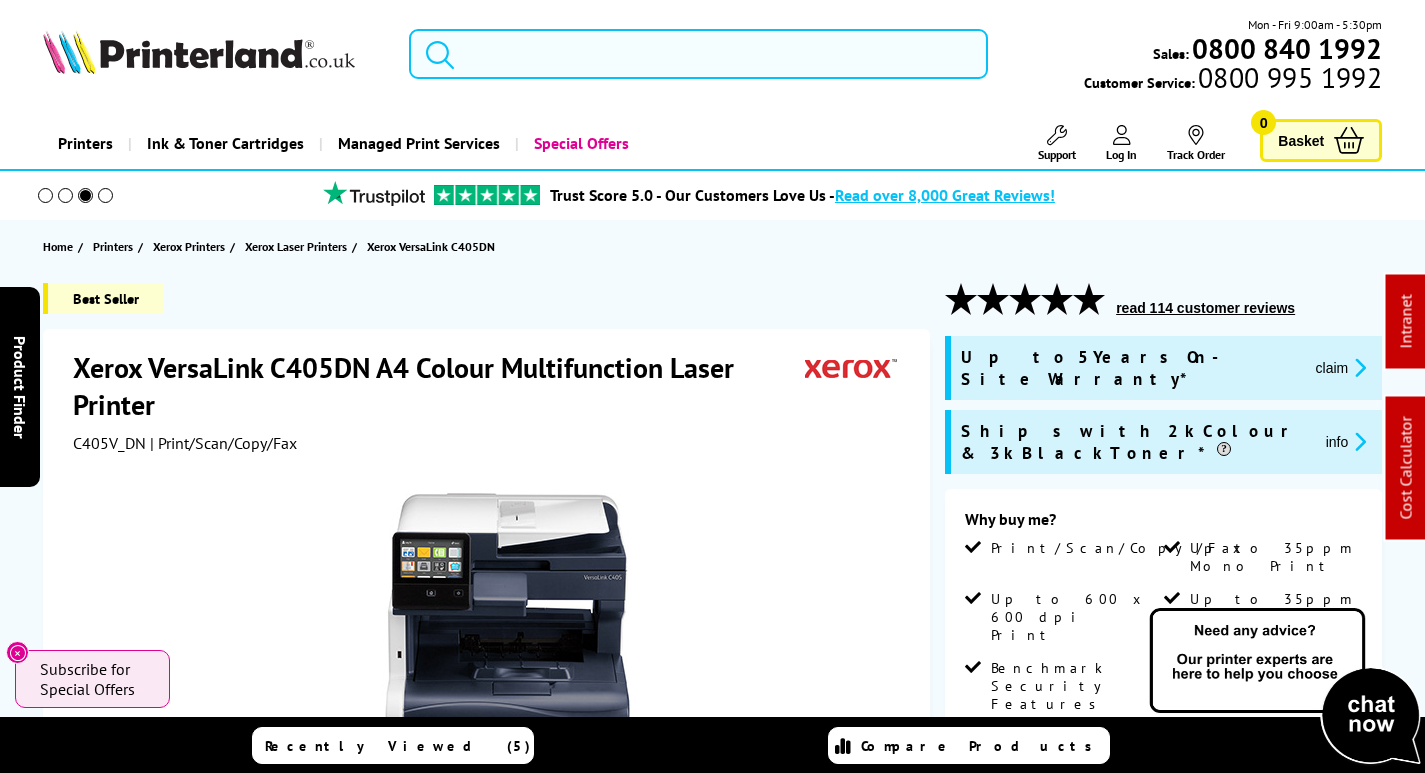 click at bounding box center [698, 54] 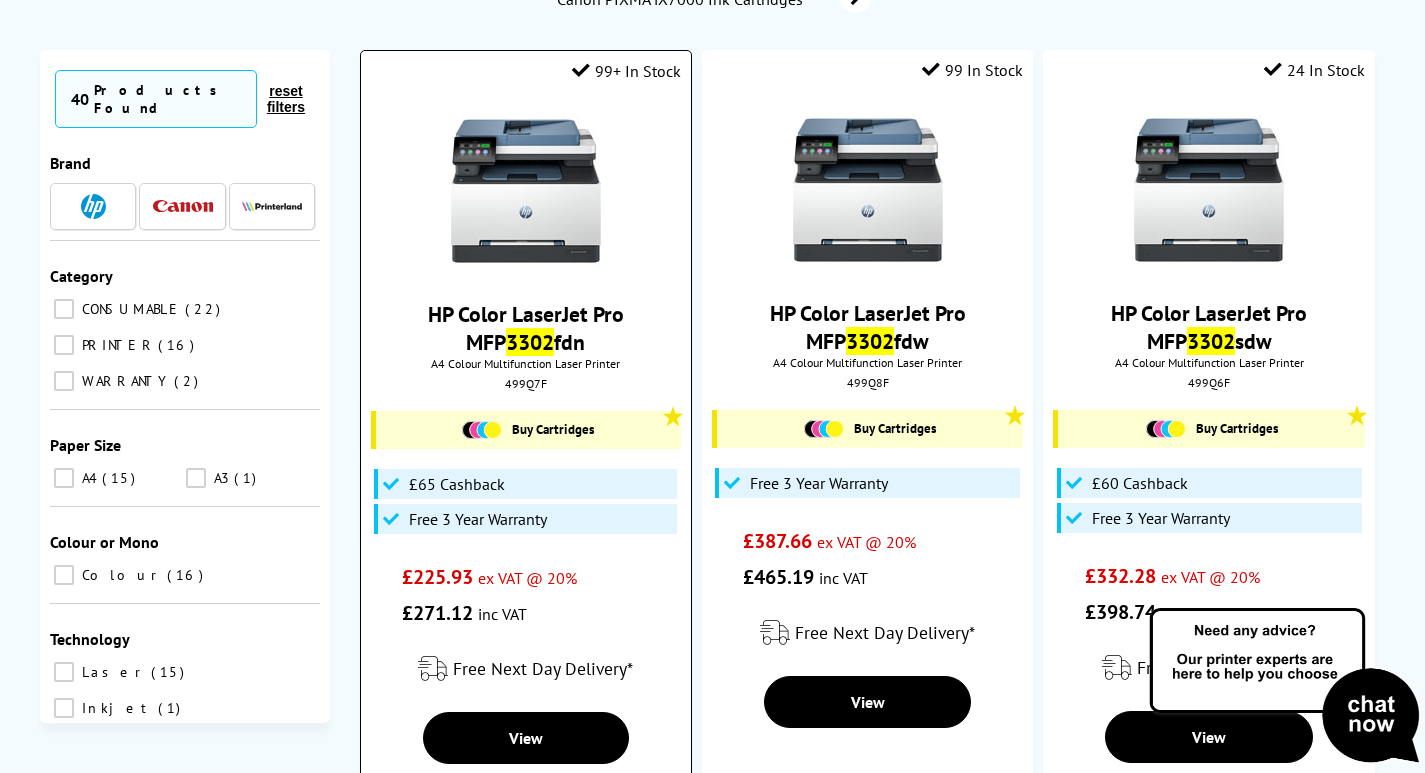 scroll, scrollTop: 400, scrollLeft: 0, axis: vertical 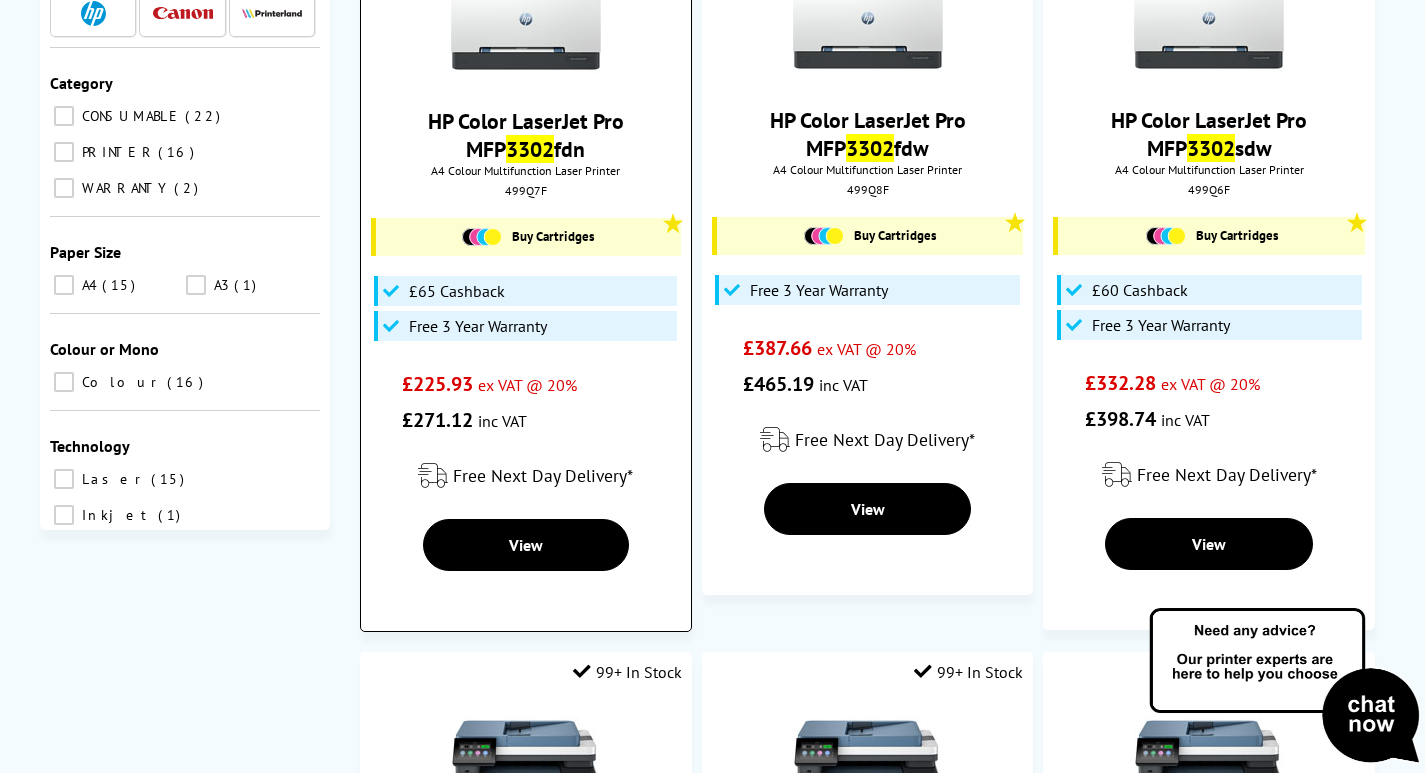 type on "3302" 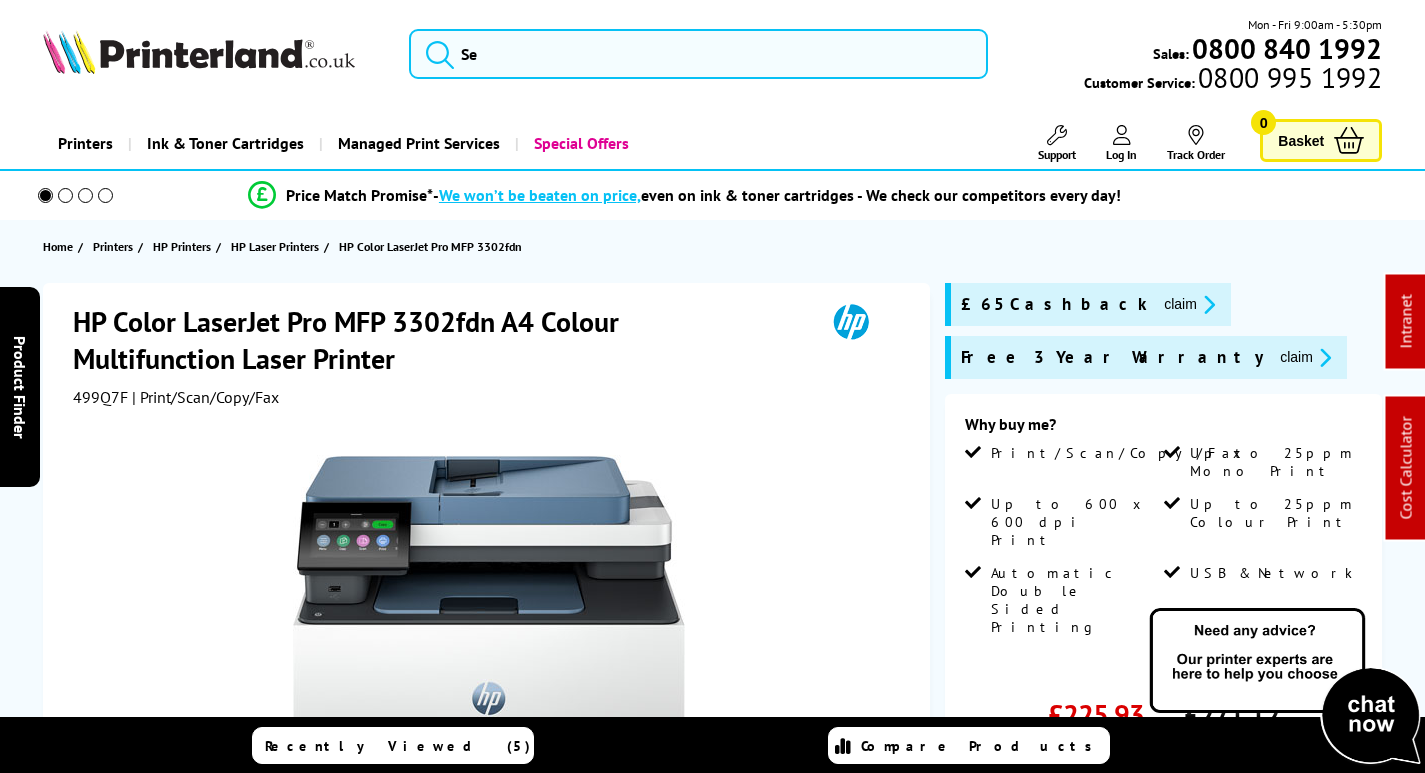 scroll, scrollTop: 0, scrollLeft: 0, axis: both 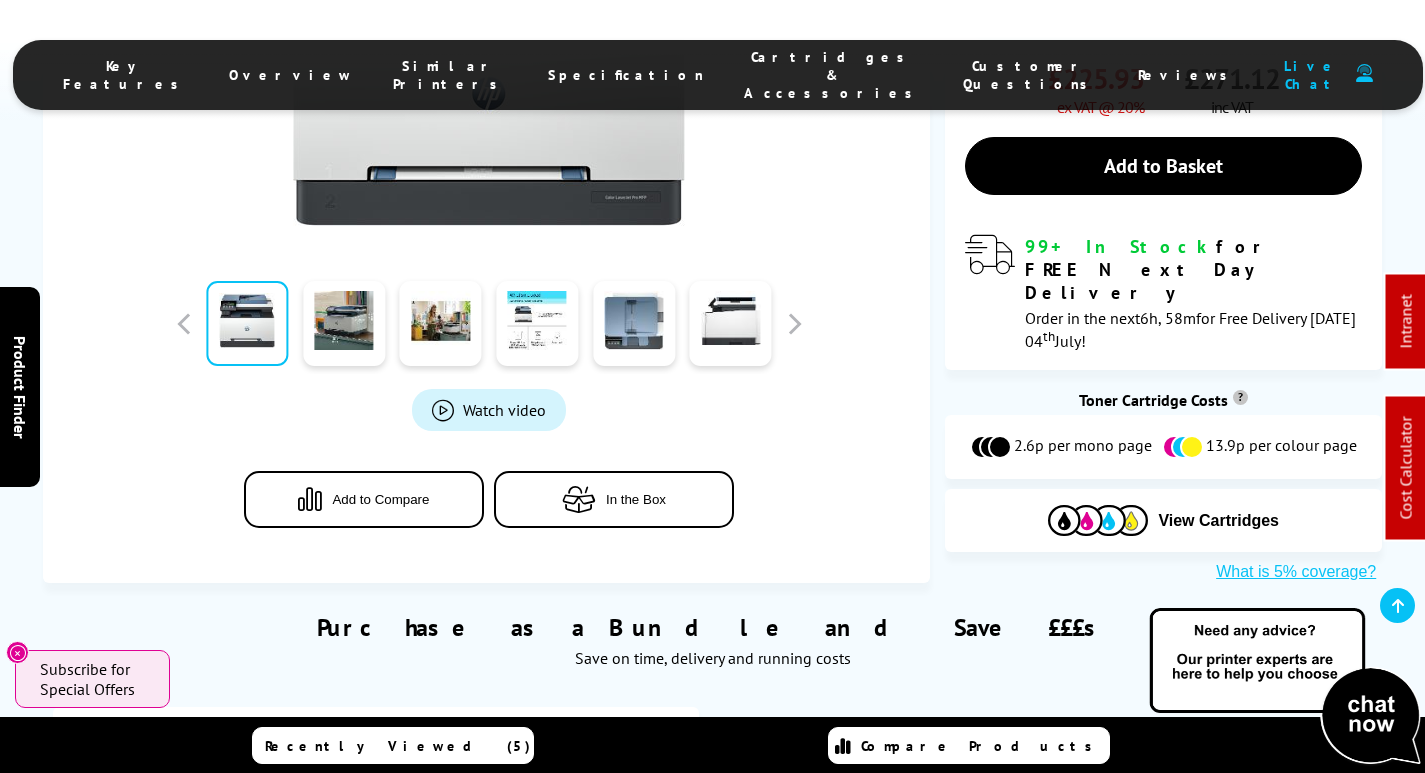 click on "Cartridges & Accessories" at bounding box center [833, 75] 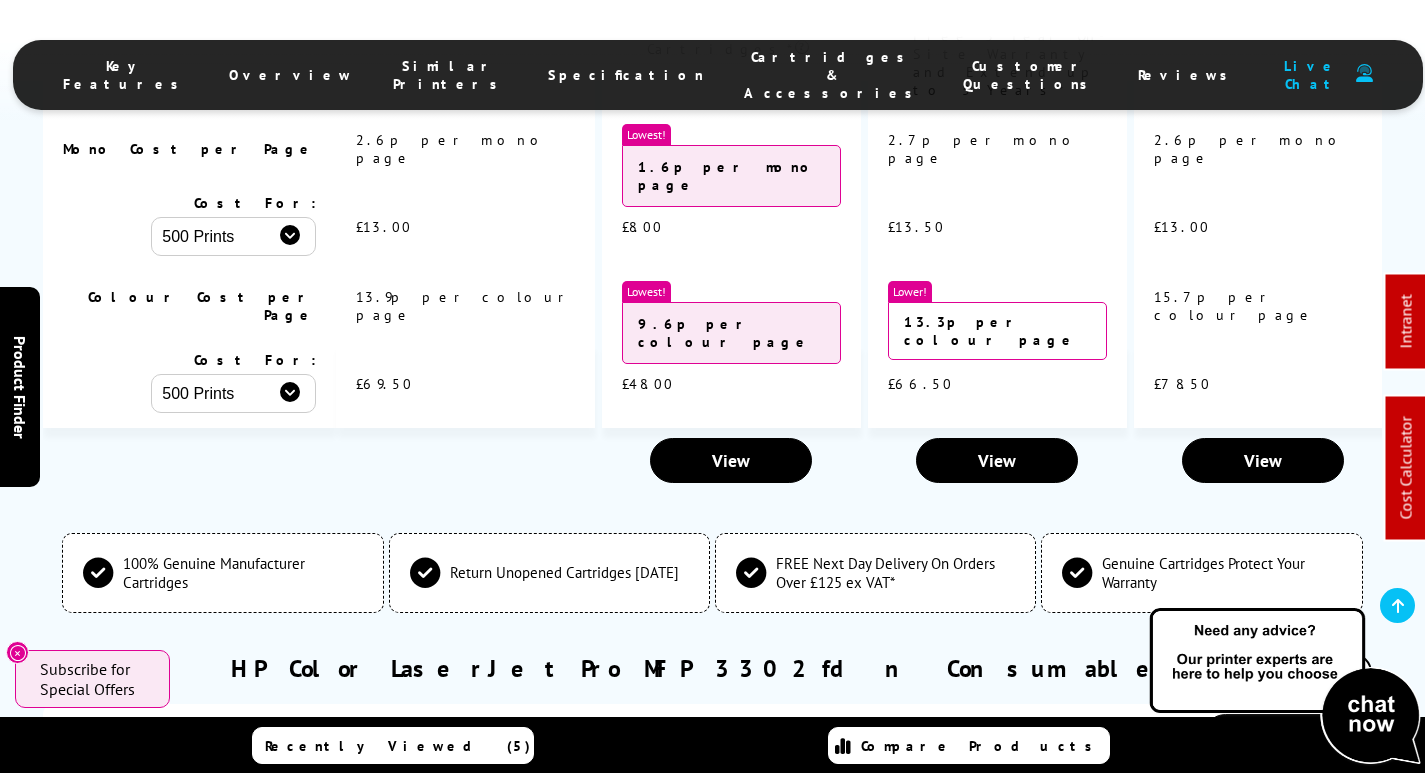 scroll, scrollTop: 5966, scrollLeft: 0, axis: vertical 